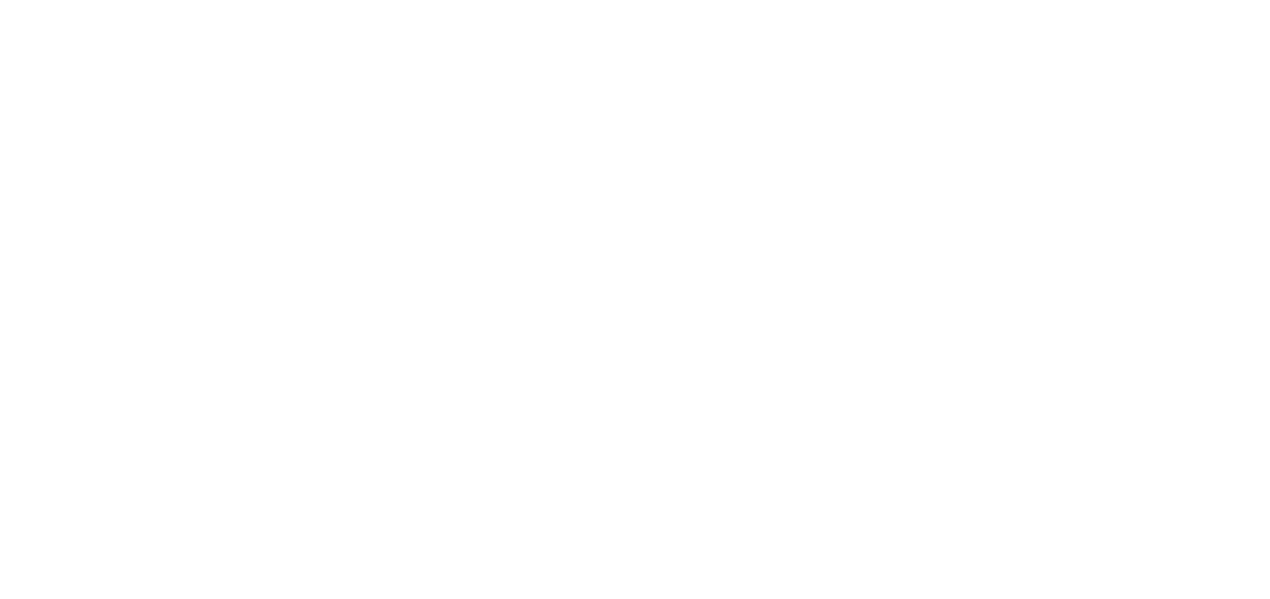scroll, scrollTop: 0, scrollLeft: 0, axis: both 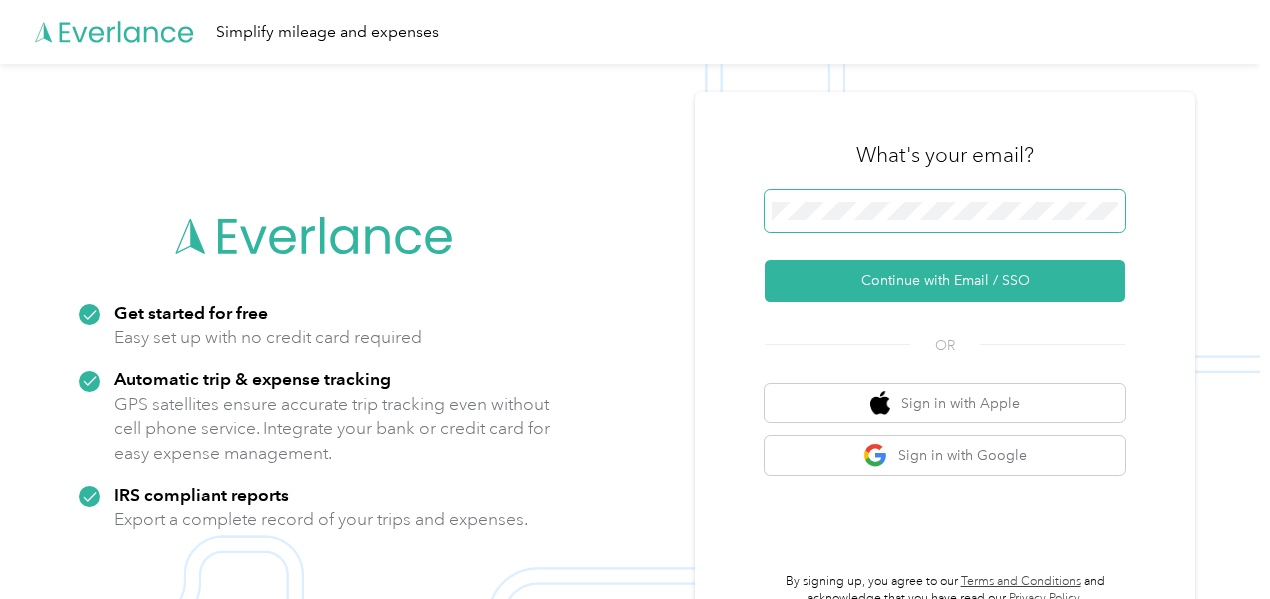 click at bounding box center (945, 211) 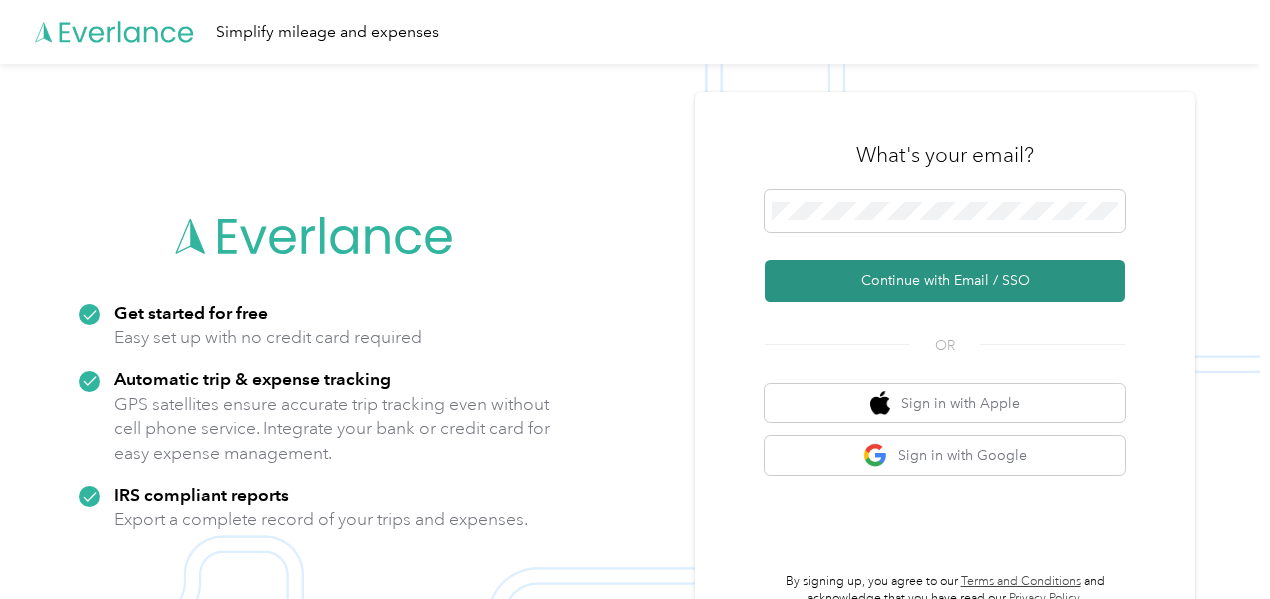 click on "Continue with Email / SSO" at bounding box center [945, 281] 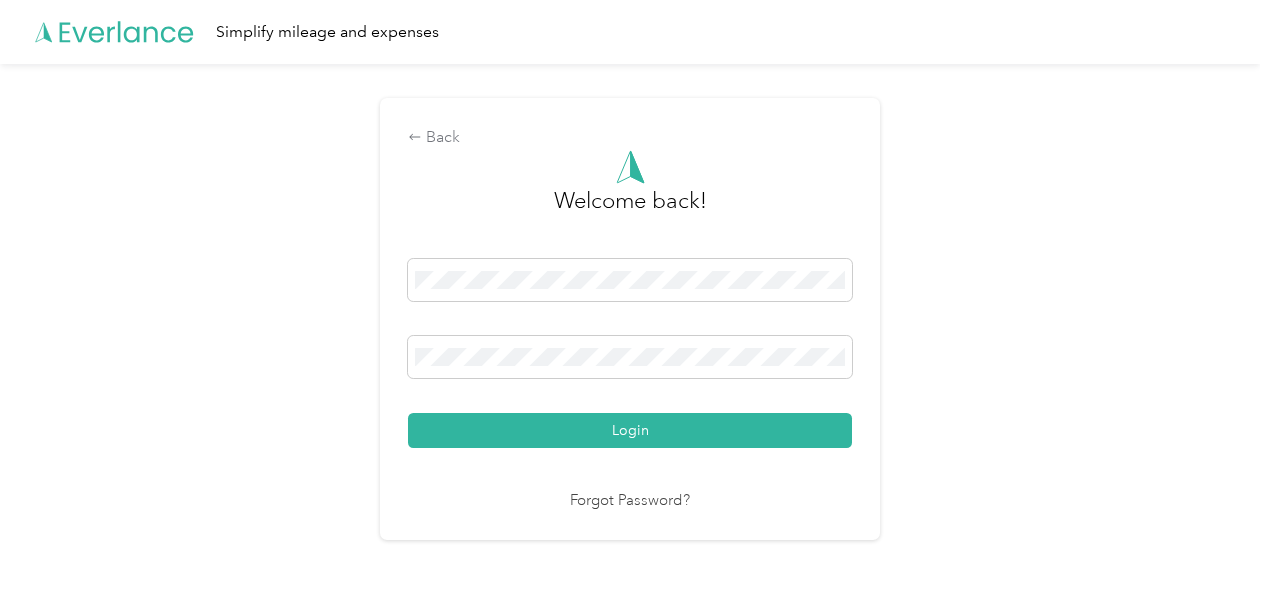 click on "Login" at bounding box center [630, 430] 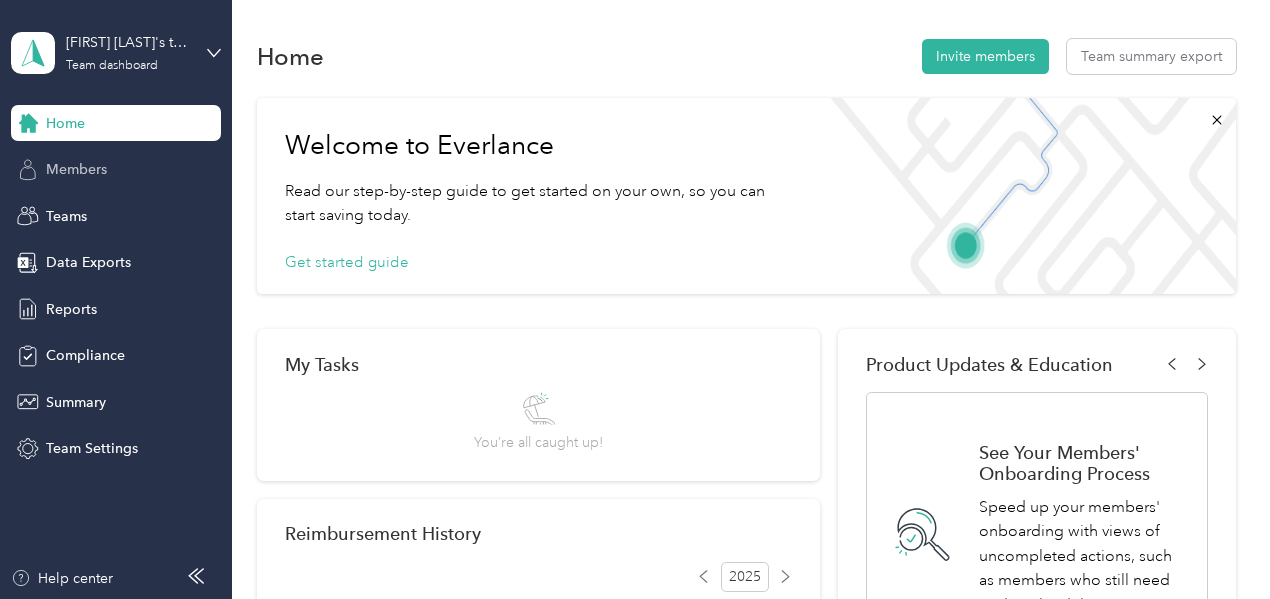 click on "Members" at bounding box center (76, 169) 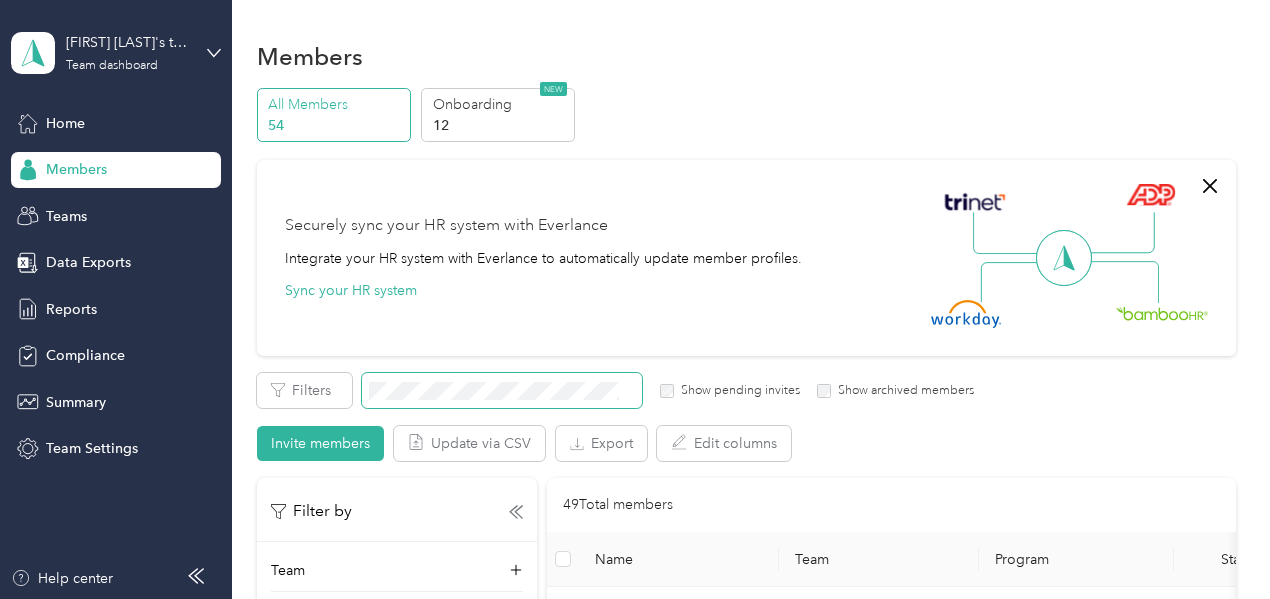 click at bounding box center [502, 390] 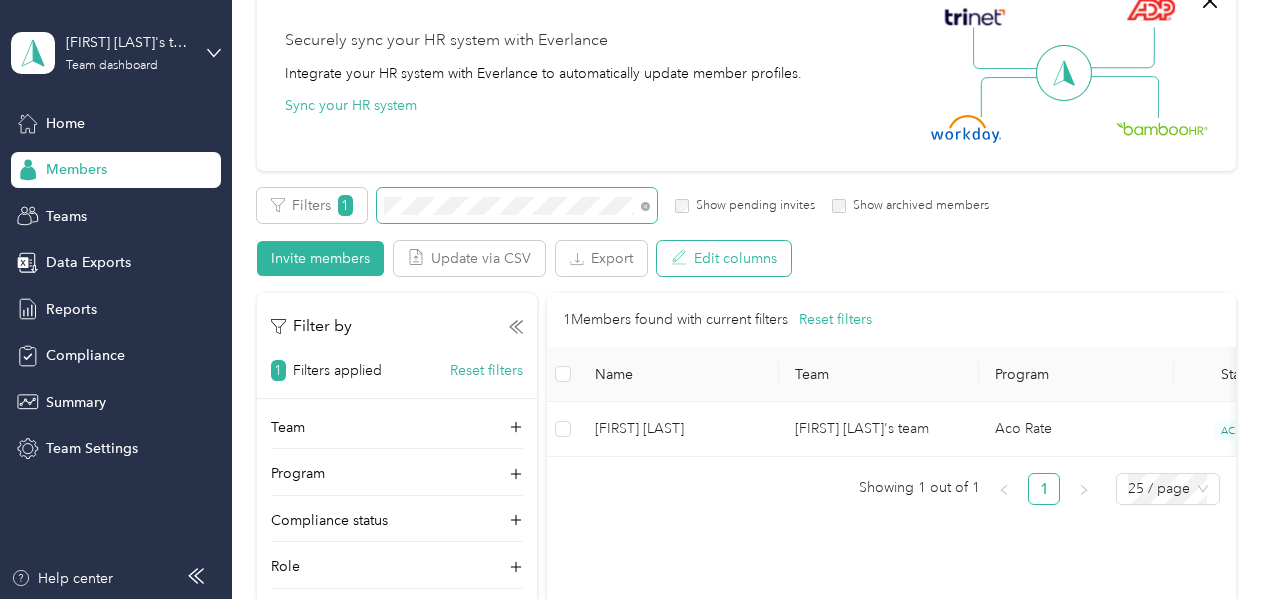 scroll, scrollTop: 200, scrollLeft: 0, axis: vertical 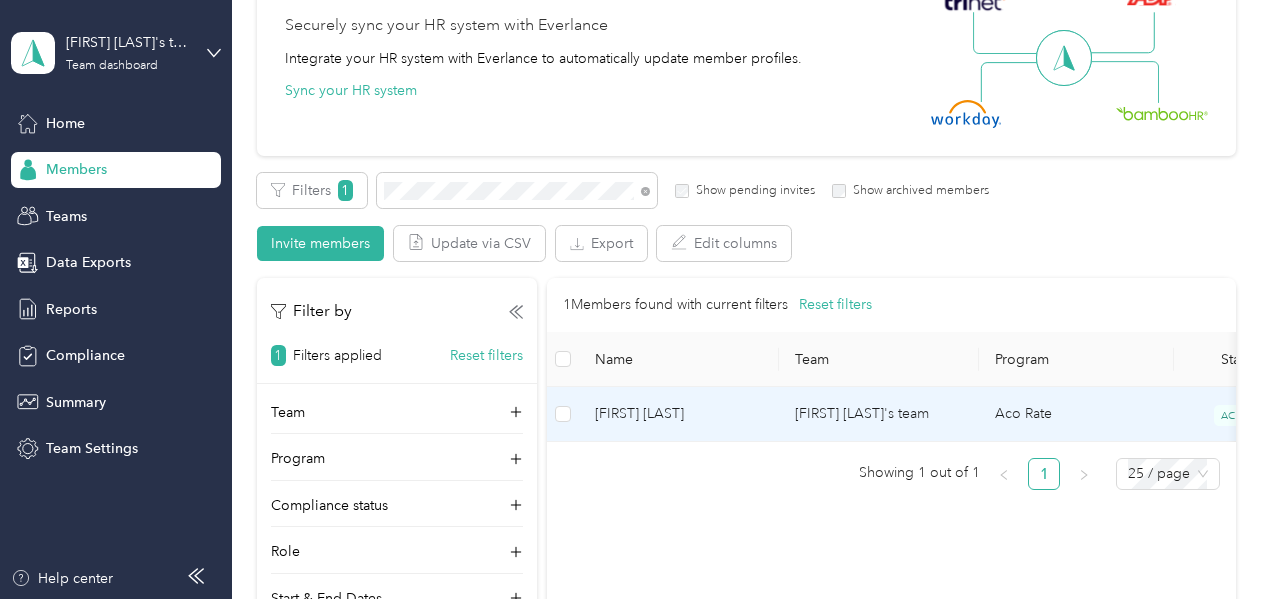 click on "[FIRST] [LAST]" at bounding box center (679, 414) 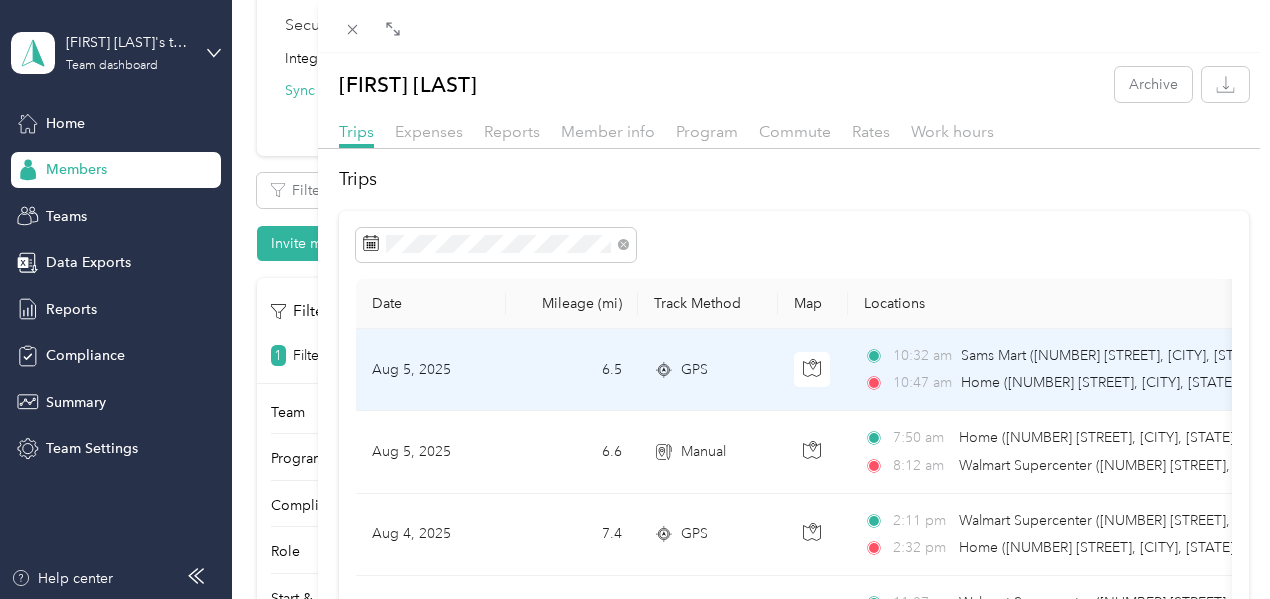 click on "6.5" at bounding box center [572, 370] 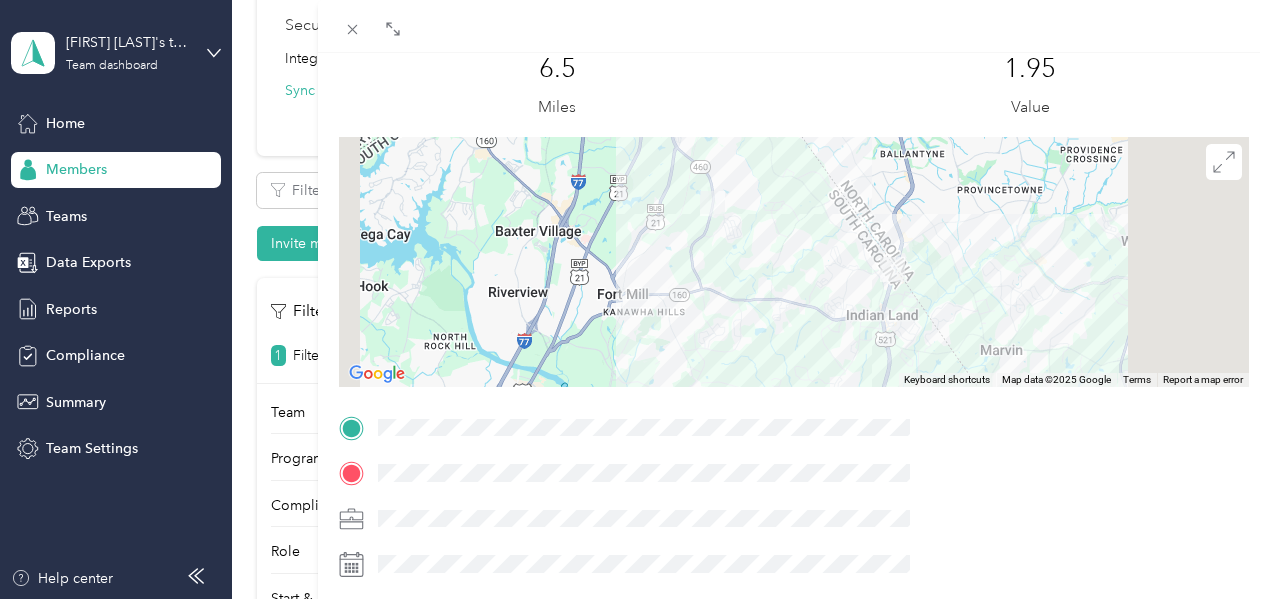 scroll, scrollTop: 73, scrollLeft: 0, axis: vertical 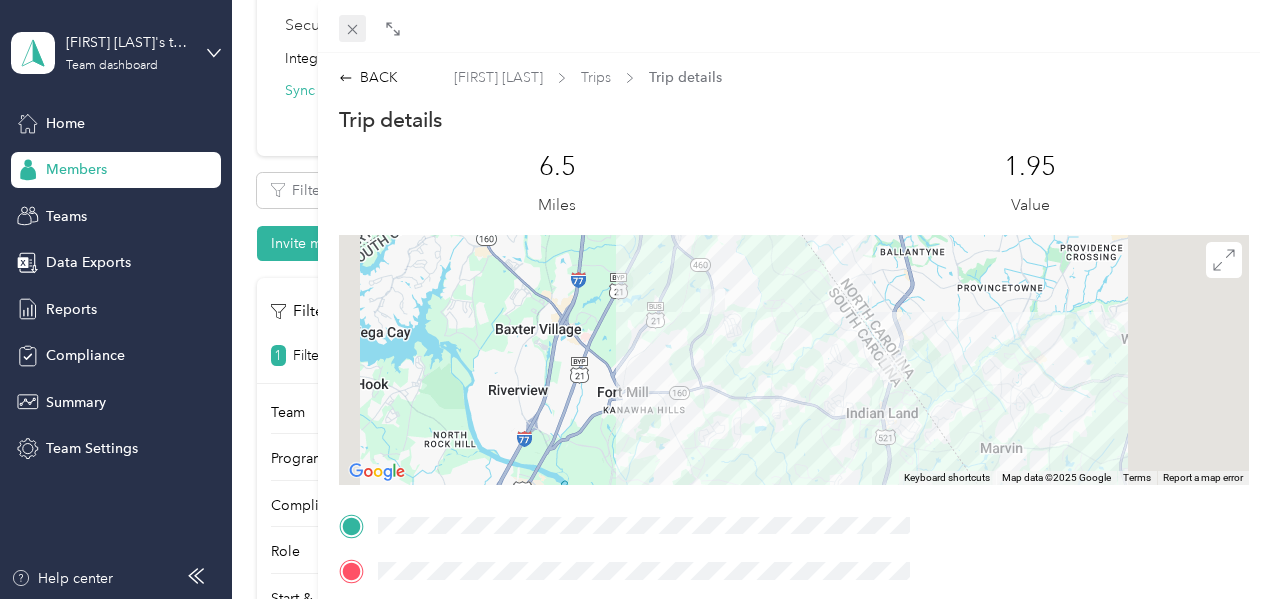 click 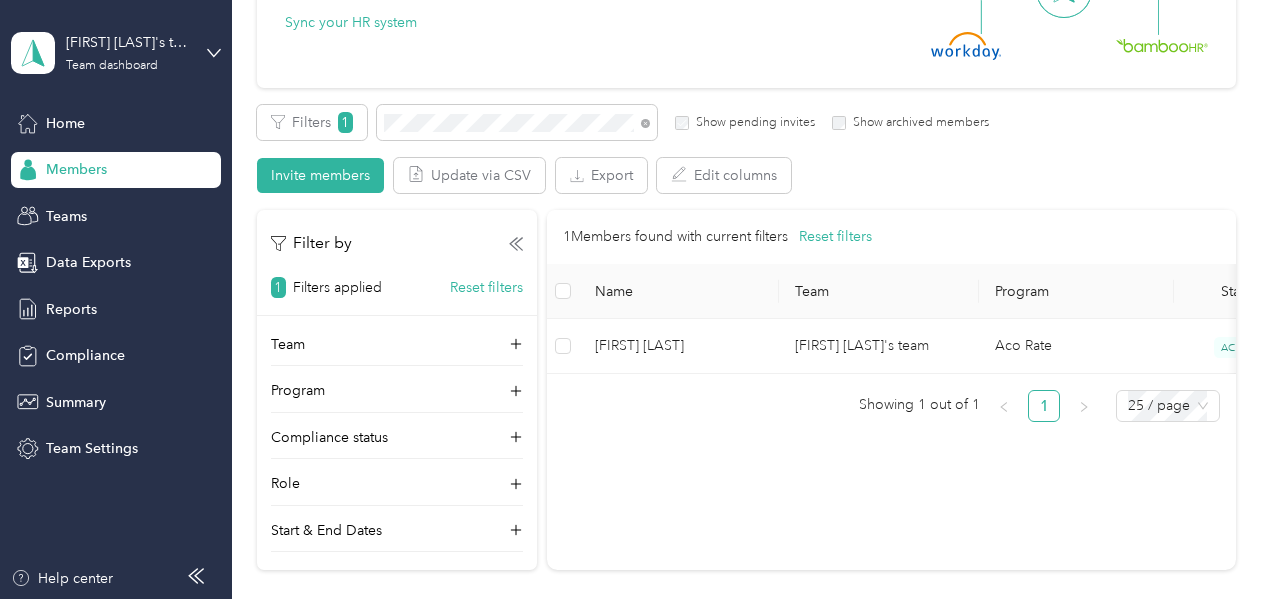 scroll, scrollTop: 300, scrollLeft: 0, axis: vertical 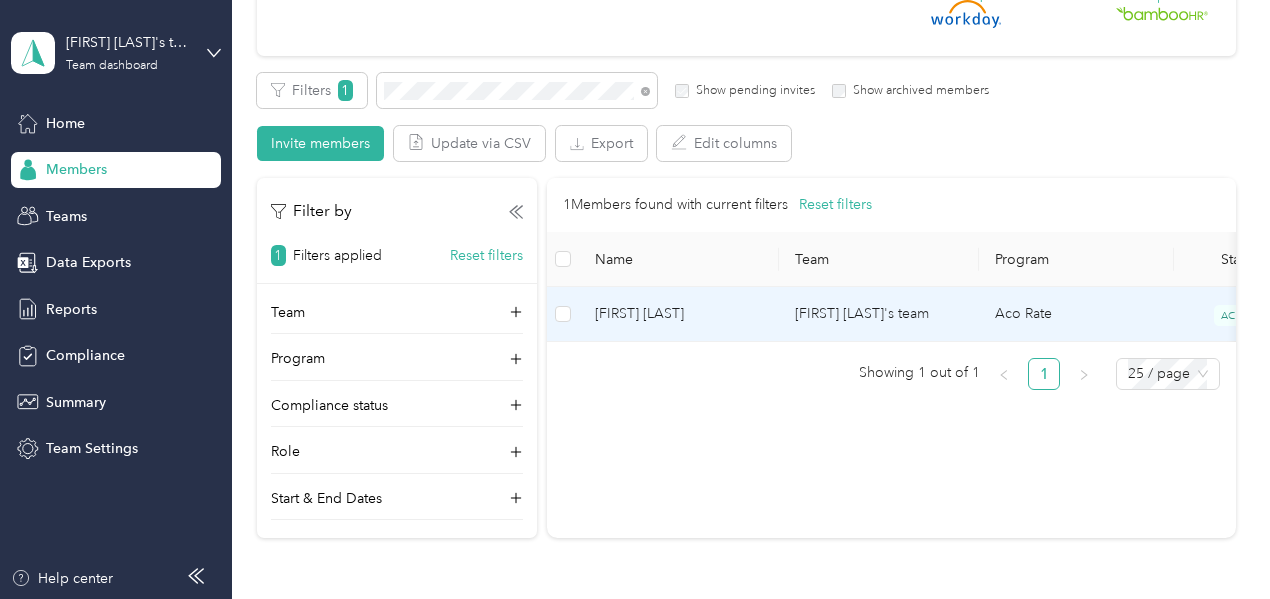 click on "[FIRST] [LAST]" at bounding box center [679, 314] 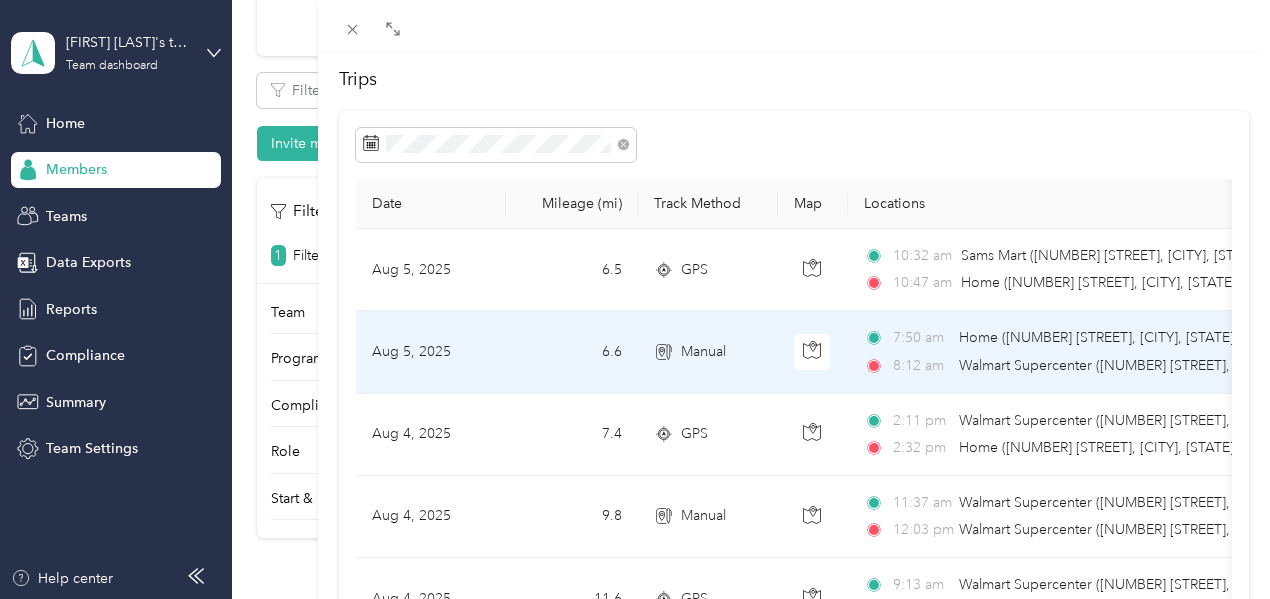 scroll, scrollTop: 200, scrollLeft: 0, axis: vertical 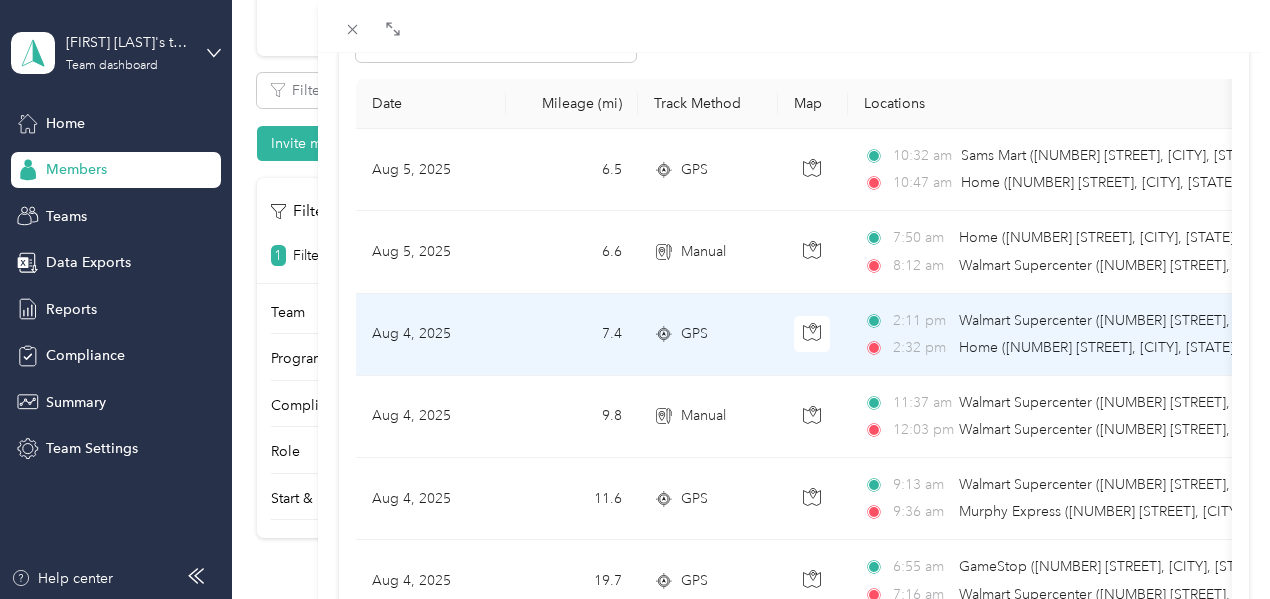 click on "Aug 4, 2025" at bounding box center [431, 335] 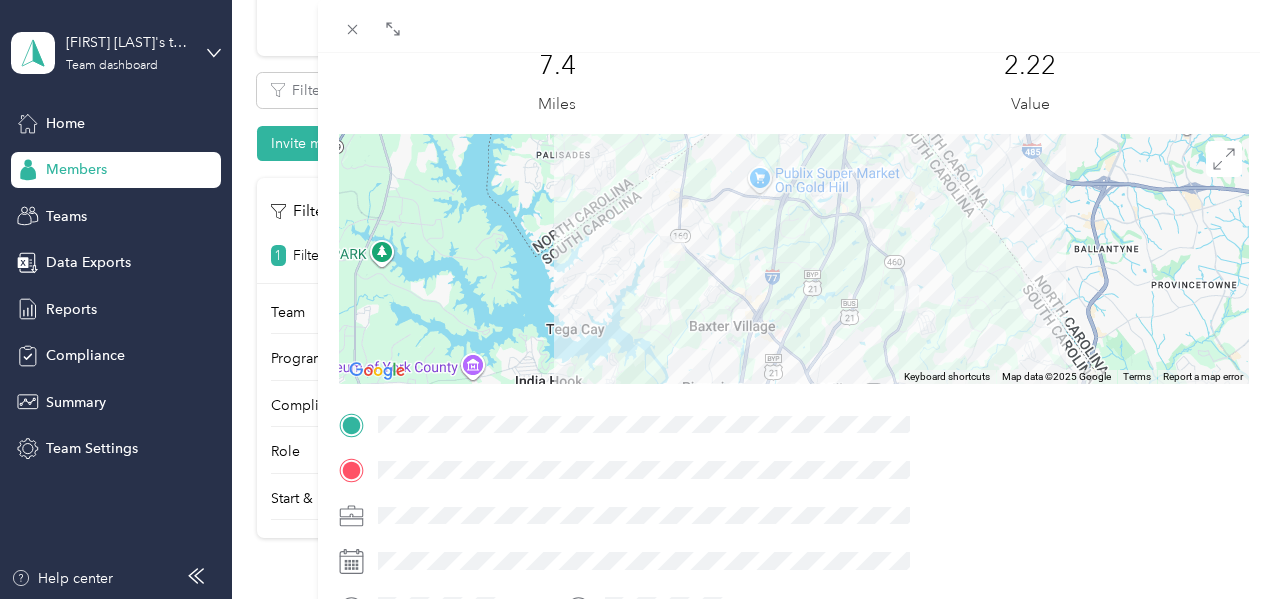 scroll, scrollTop: 100, scrollLeft: 0, axis: vertical 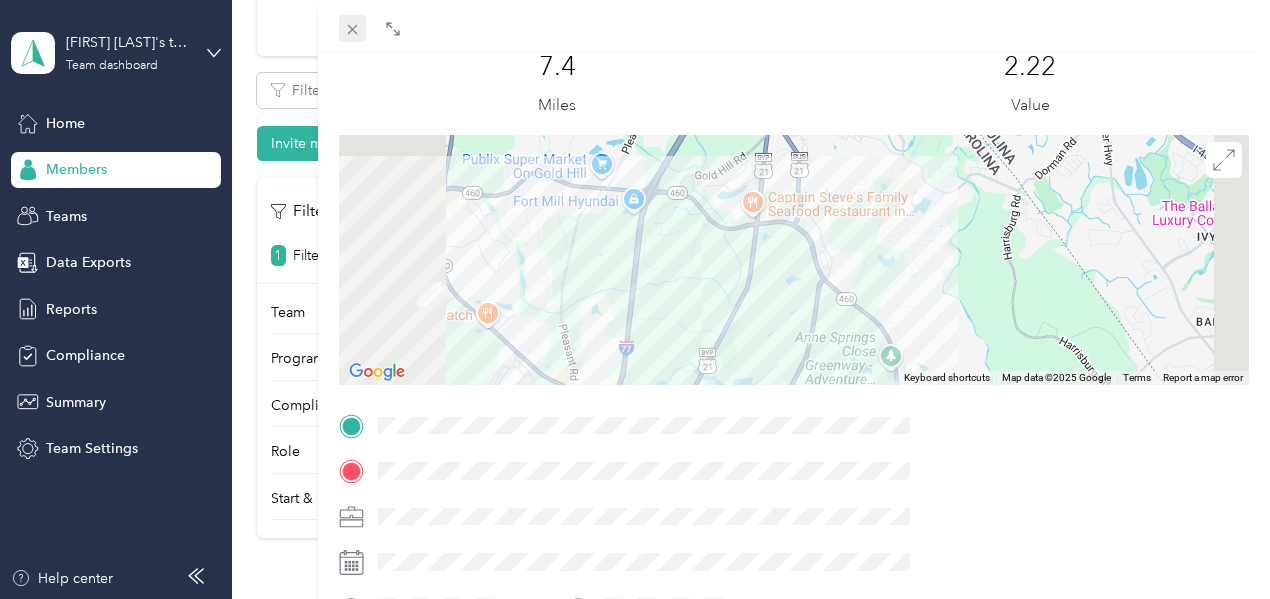 click 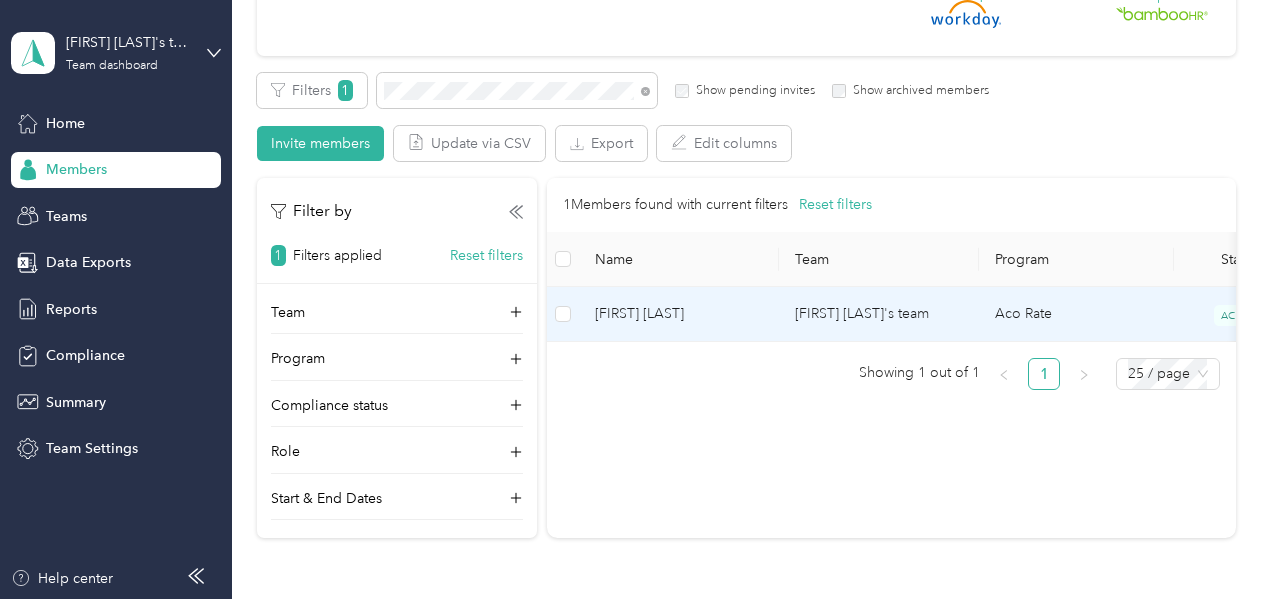 click on "[FIRST] [LAST]" at bounding box center (679, 314) 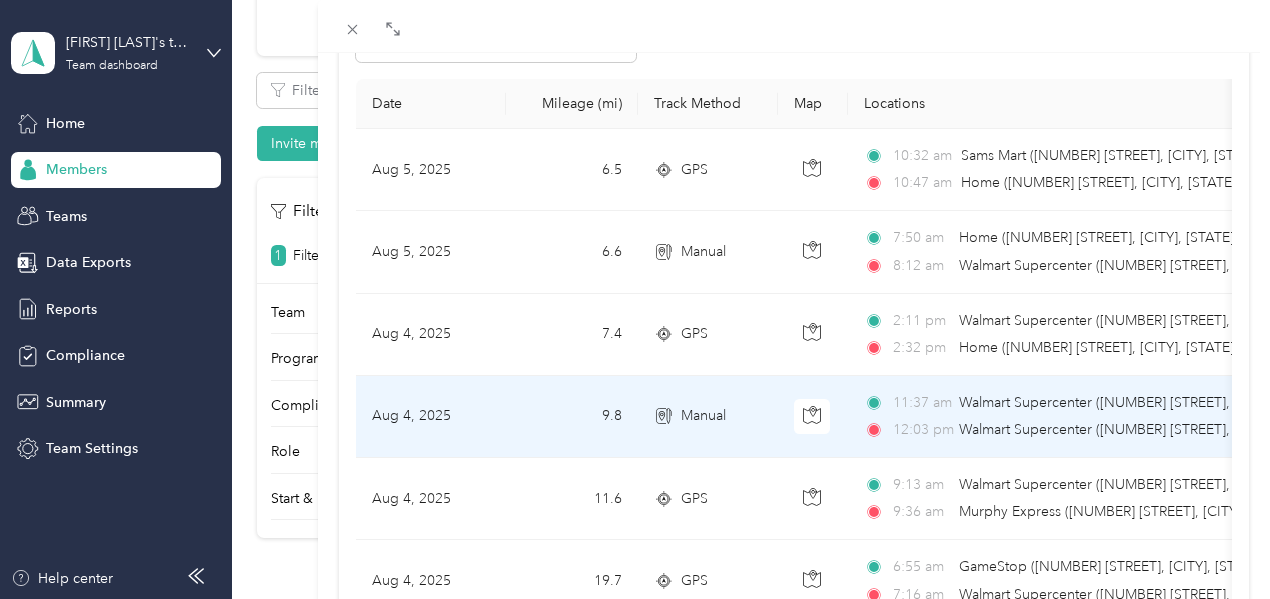 scroll, scrollTop: 300, scrollLeft: 0, axis: vertical 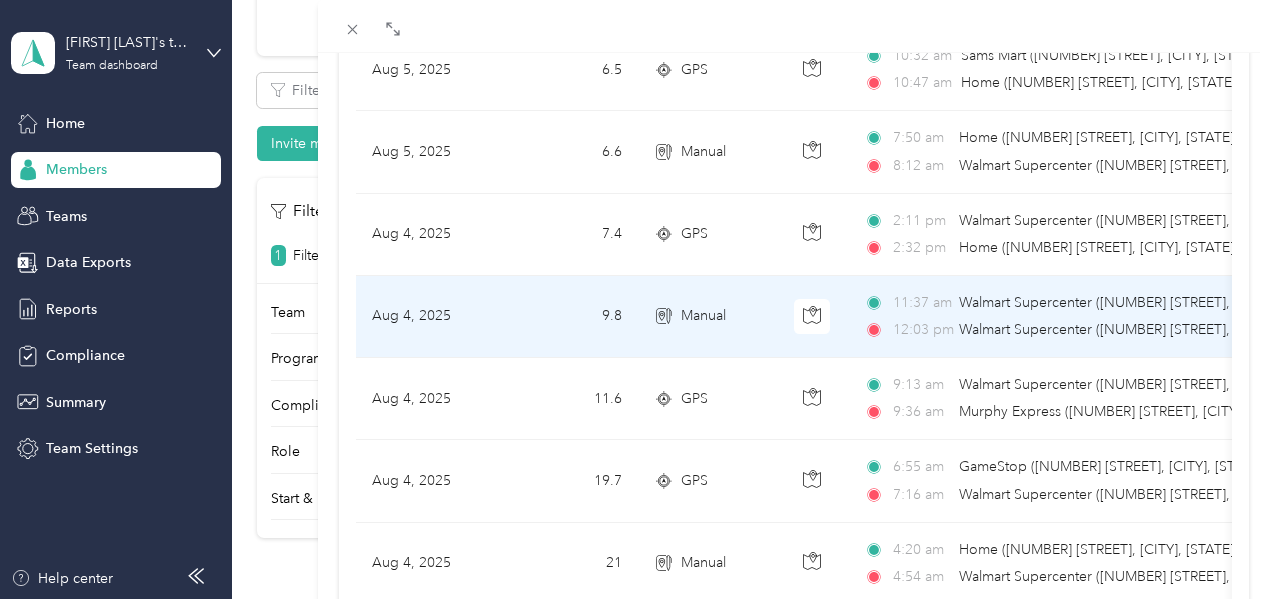 click on "9.8" at bounding box center [572, 317] 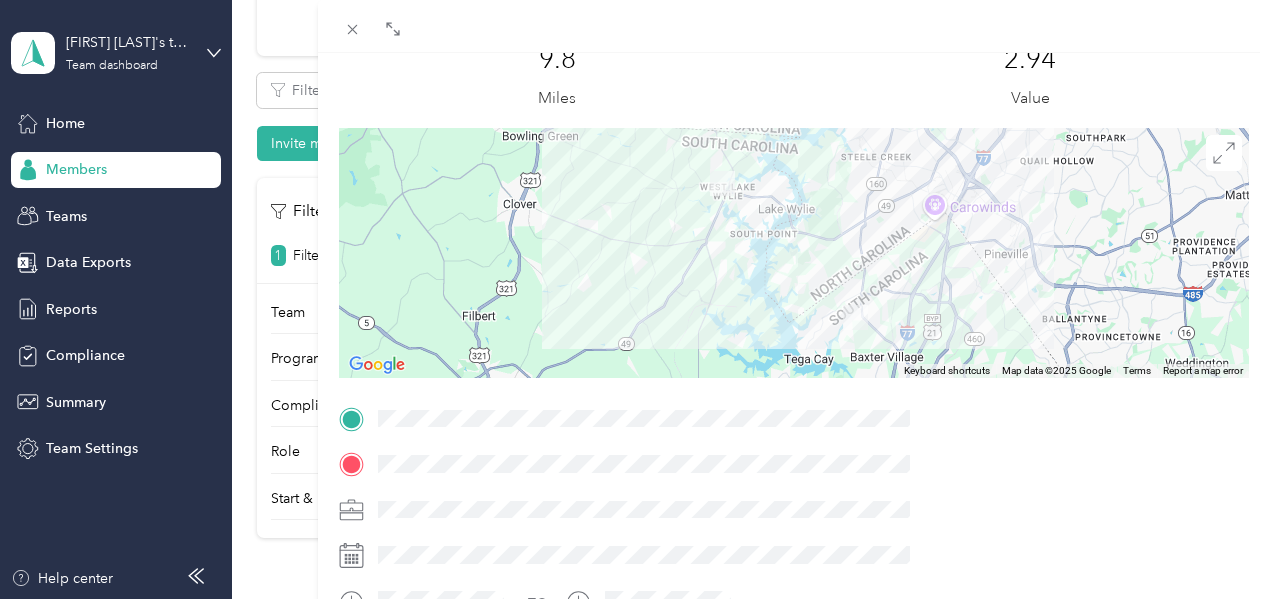 scroll, scrollTop: 100, scrollLeft: 0, axis: vertical 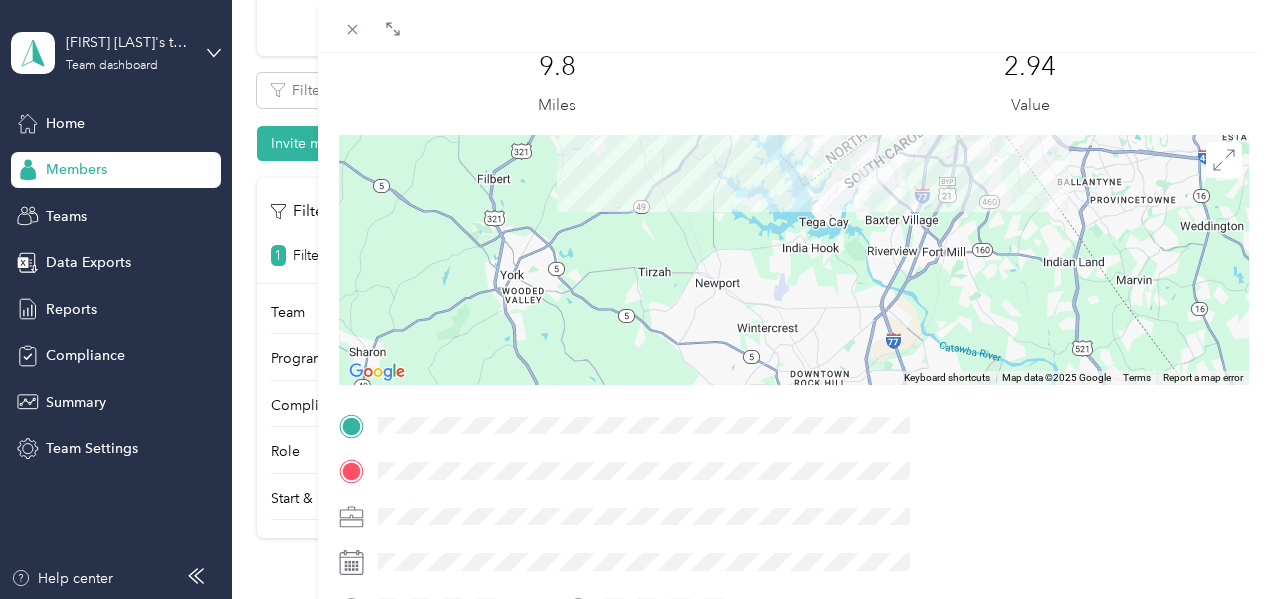 drag, startPoint x: 938, startPoint y: 275, endPoint x: 962, endPoint y: 159, distance: 118.45674 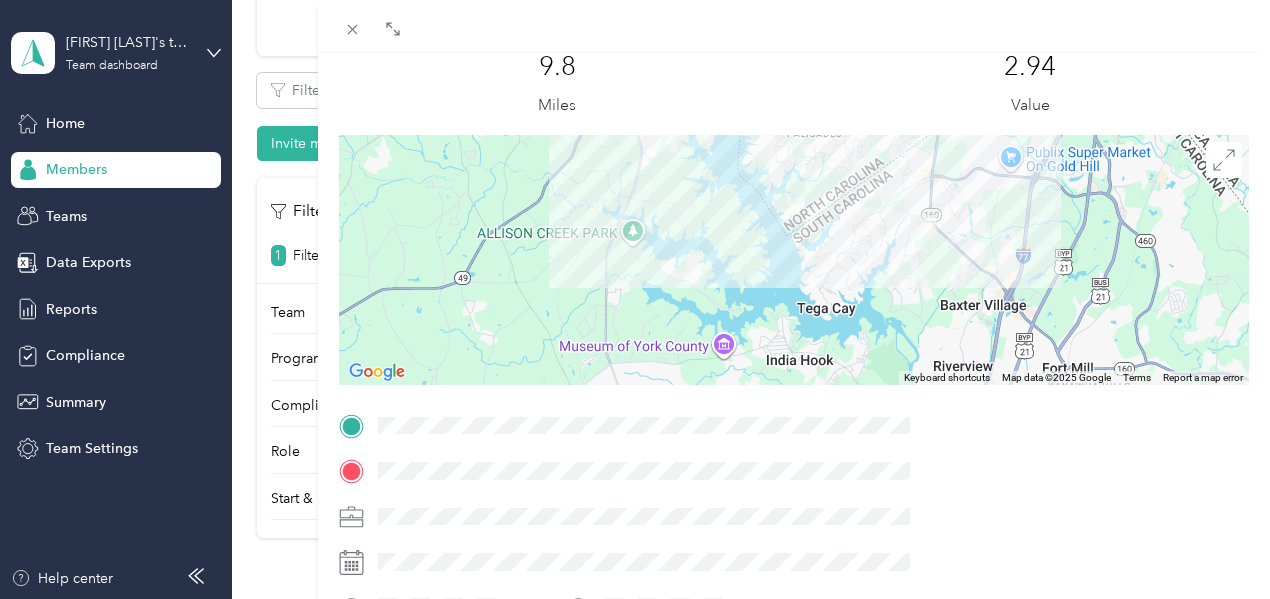 drag, startPoint x: 948, startPoint y: 242, endPoint x: 927, endPoint y: 369, distance: 128.72452 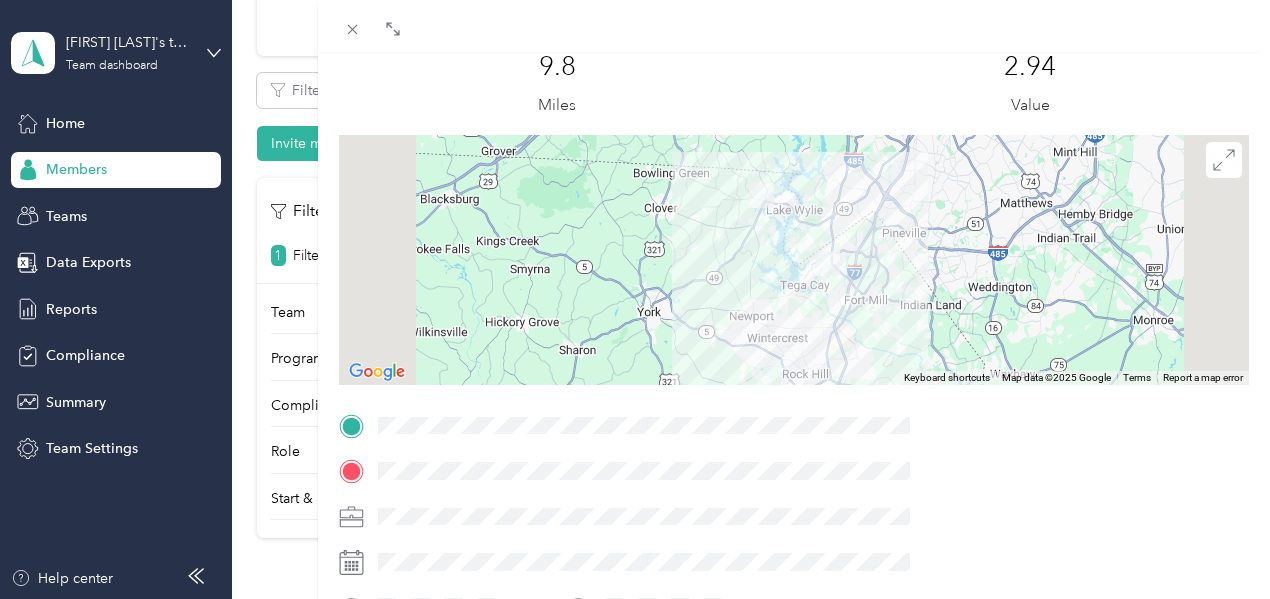 drag, startPoint x: 948, startPoint y: 237, endPoint x: 943, endPoint y: 259, distance: 22.561028 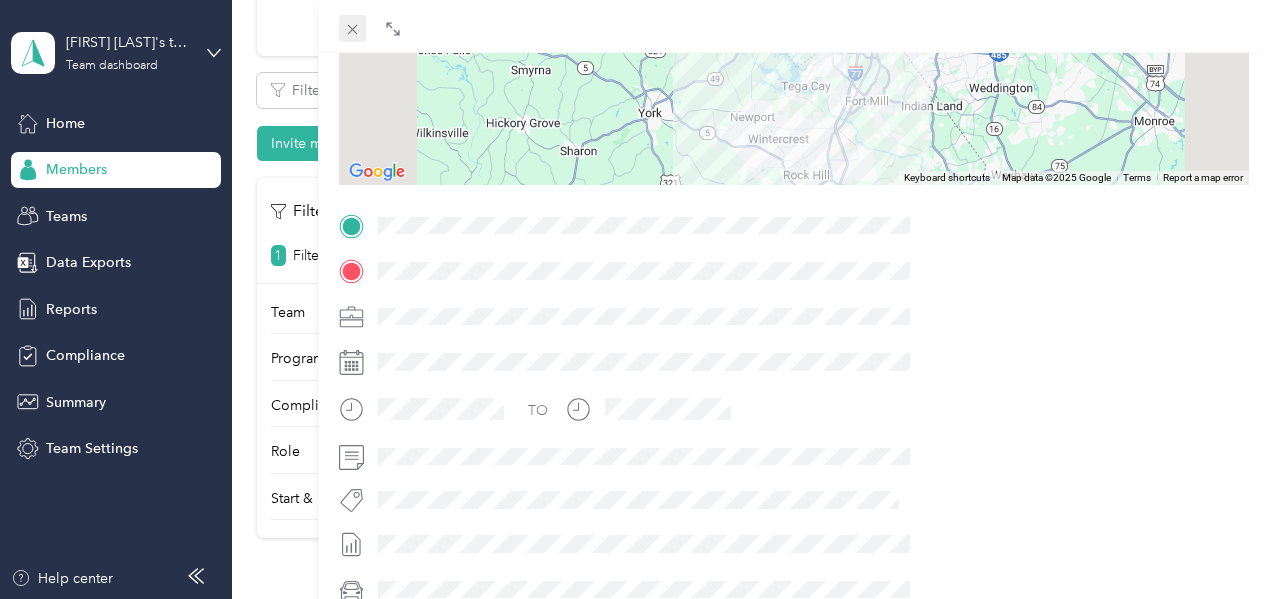 click 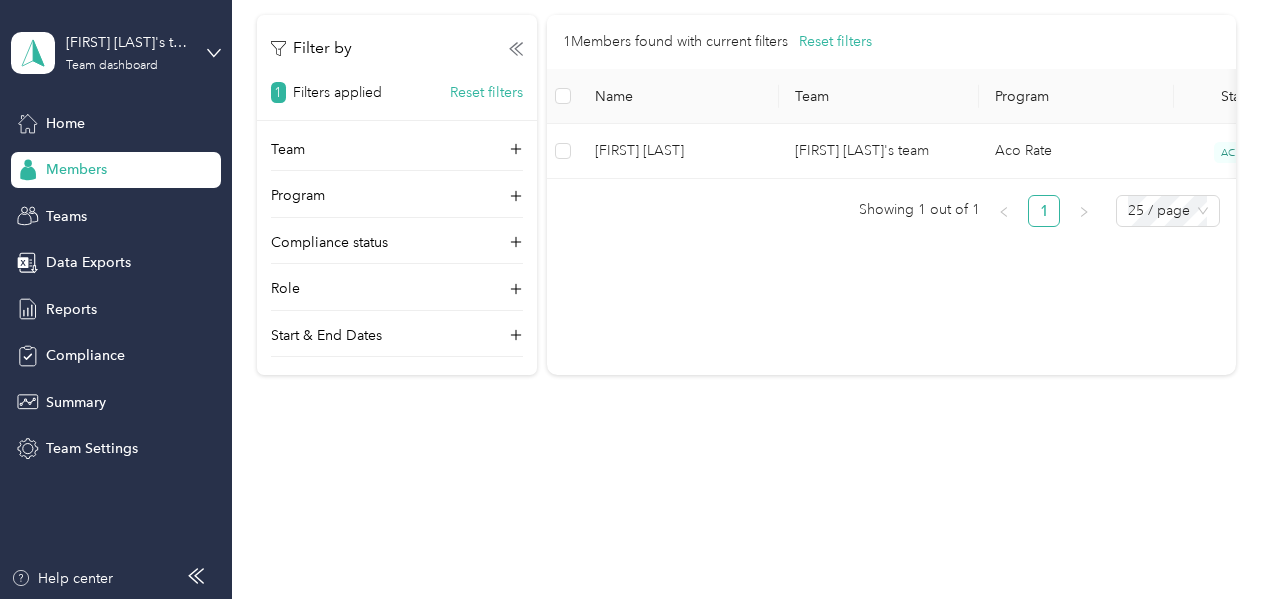 scroll, scrollTop: 263, scrollLeft: 0, axis: vertical 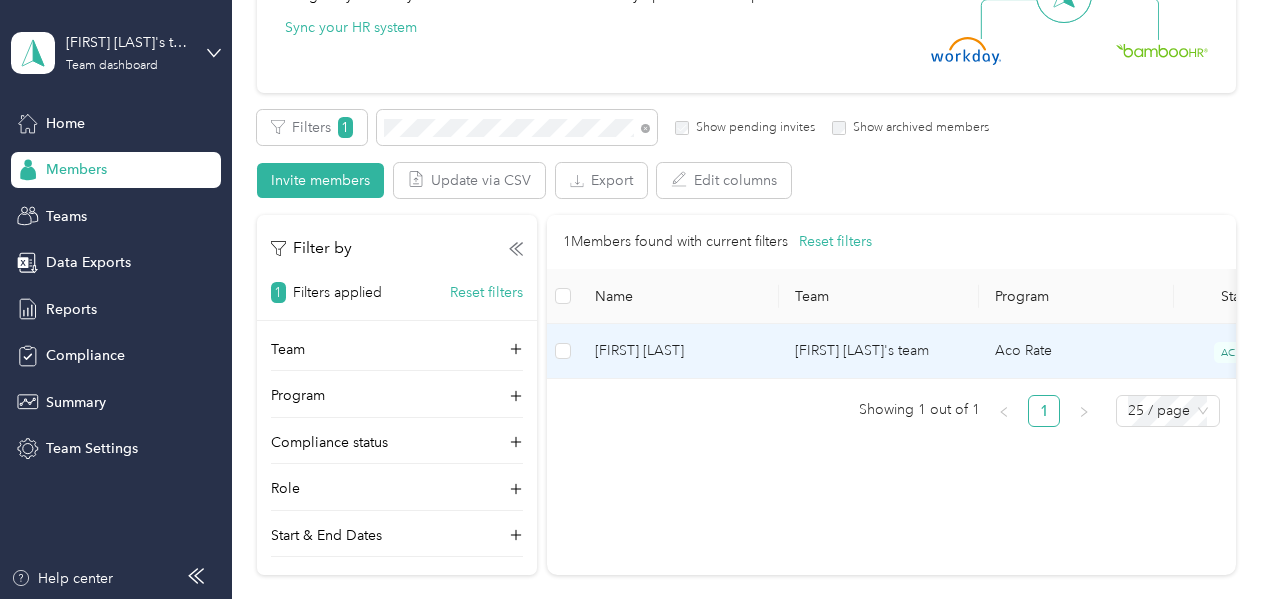 click on "[FIRST] [LAST]" at bounding box center (679, 351) 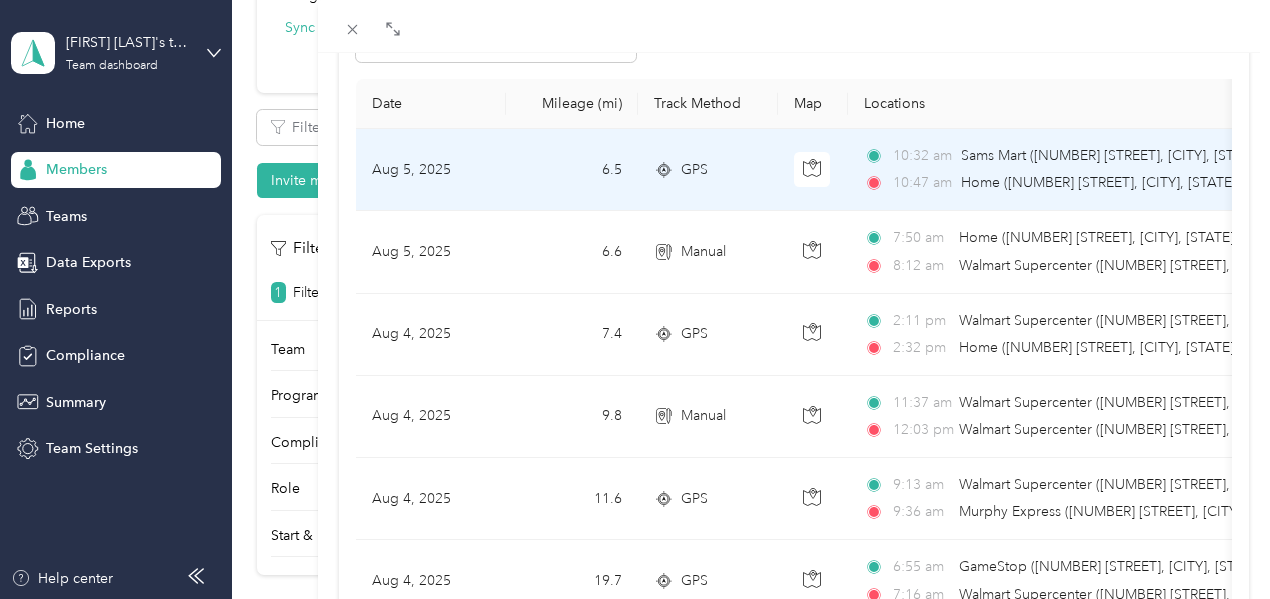 scroll, scrollTop: 300, scrollLeft: 0, axis: vertical 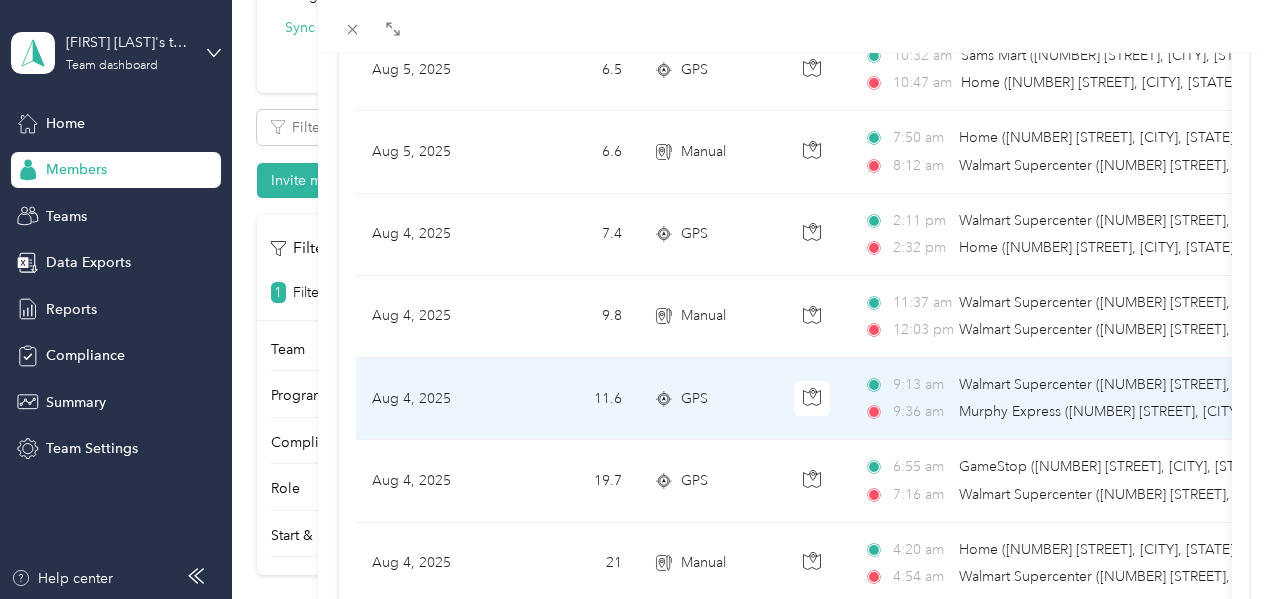 click on "Aug 4, 2025" at bounding box center [431, 399] 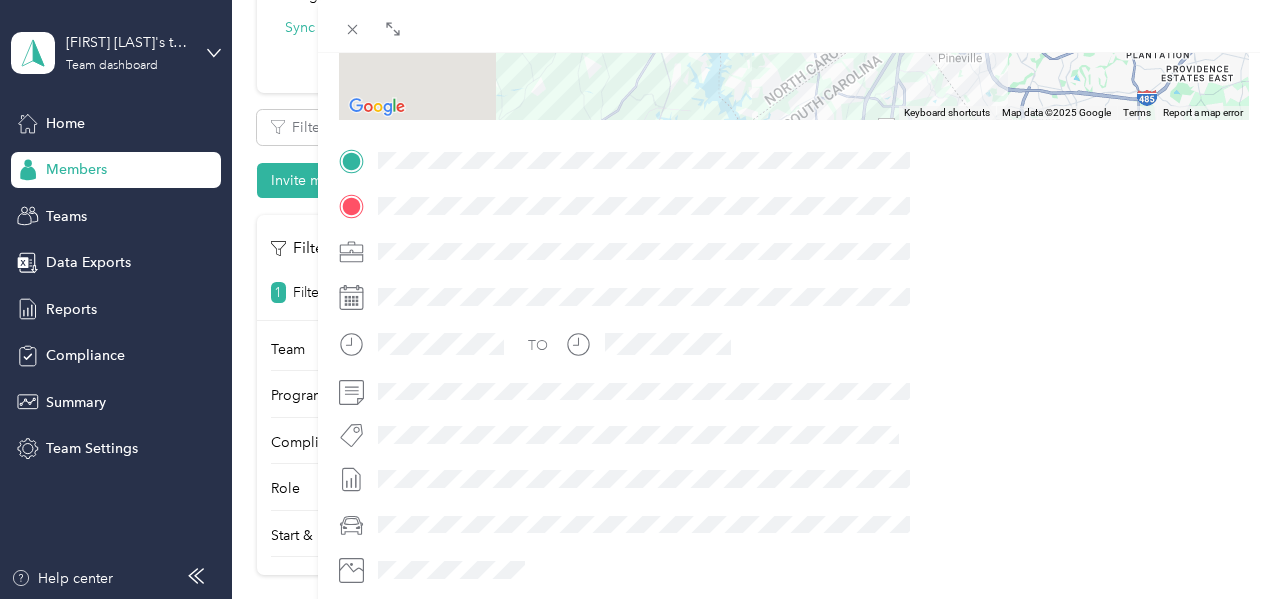 scroll, scrollTop: 400, scrollLeft: 0, axis: vertical 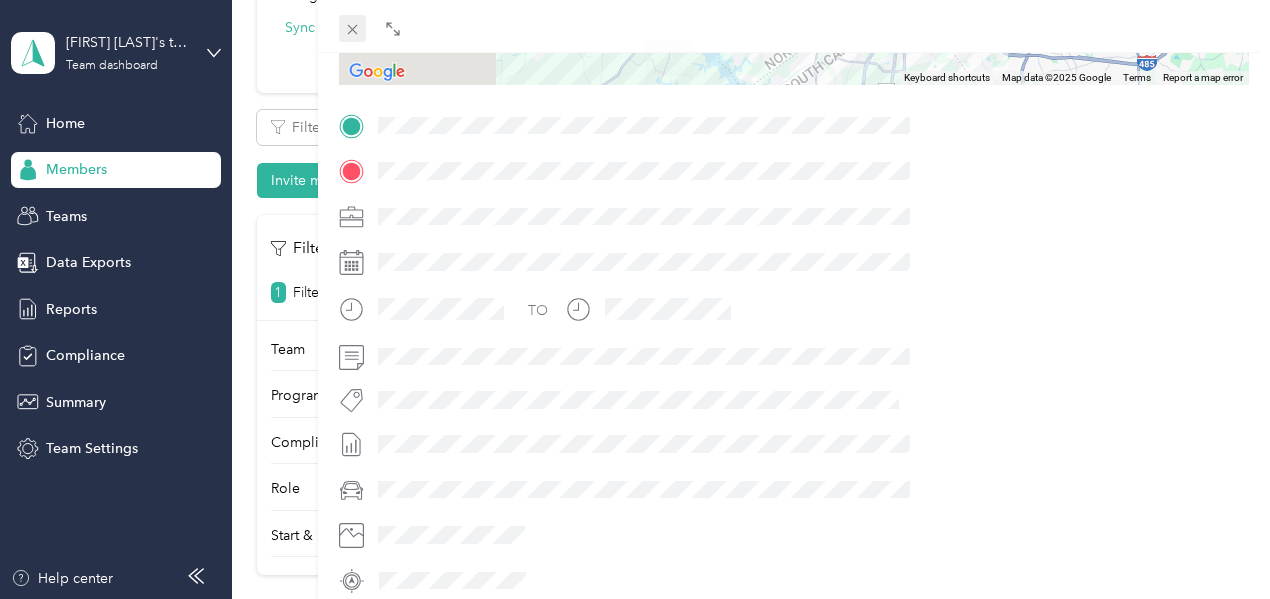 click 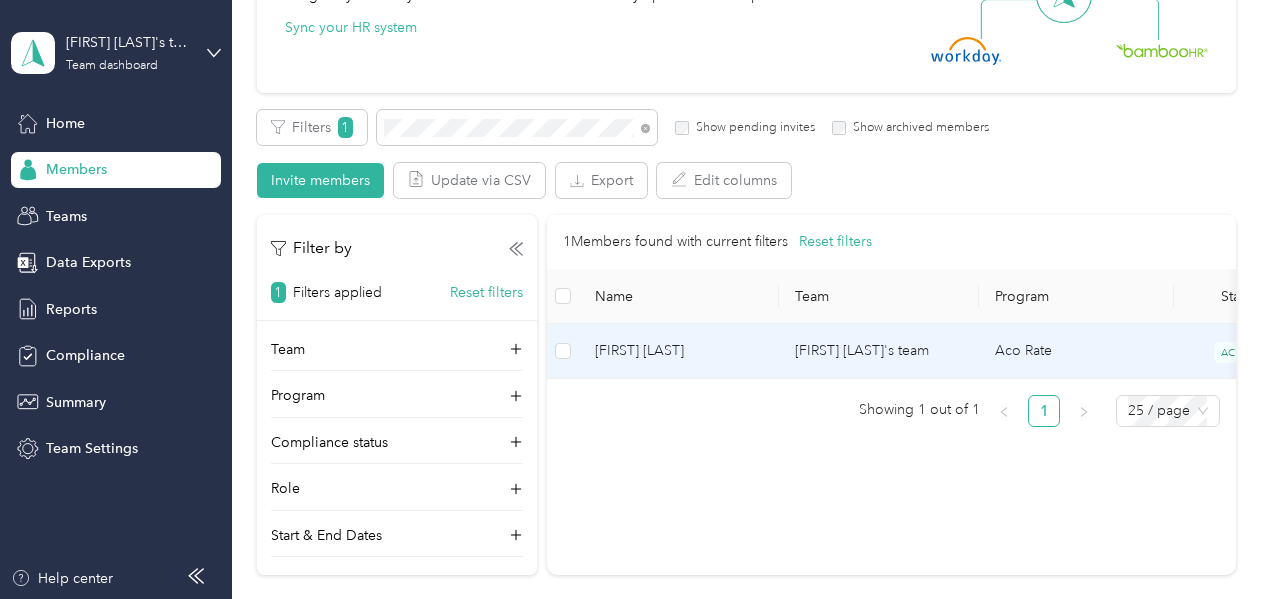 click on "[FIRST] [LAST]" at bounding box center (679, 351) 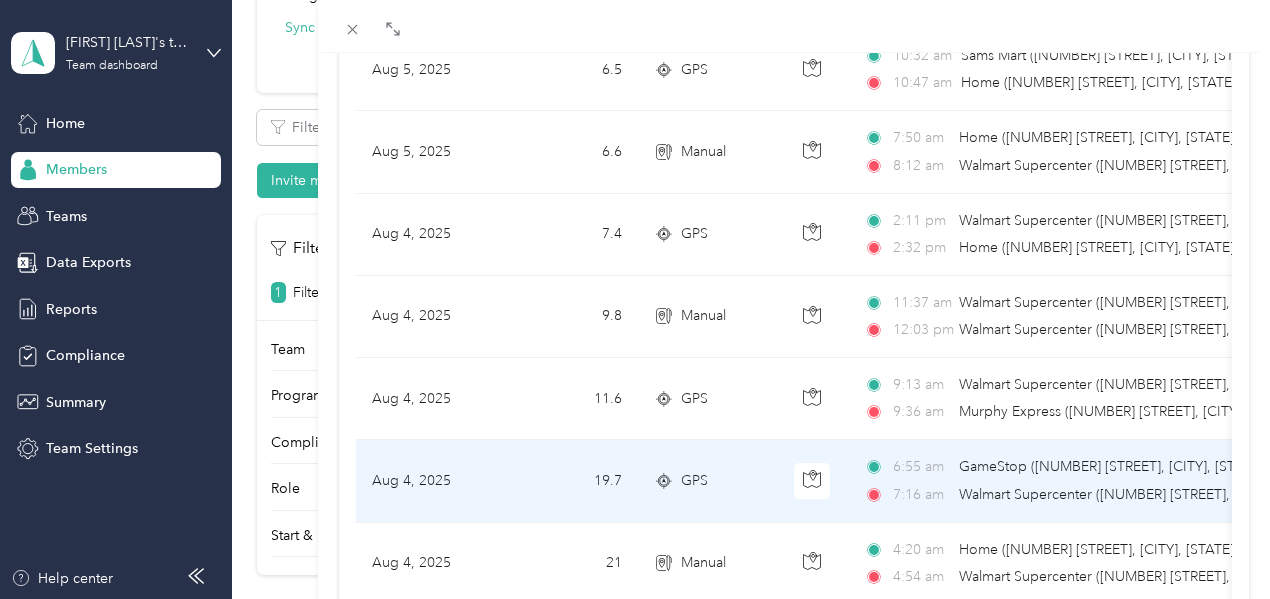 scroll, scrollTop: 400, scrollLeft: 0, axis: vertical 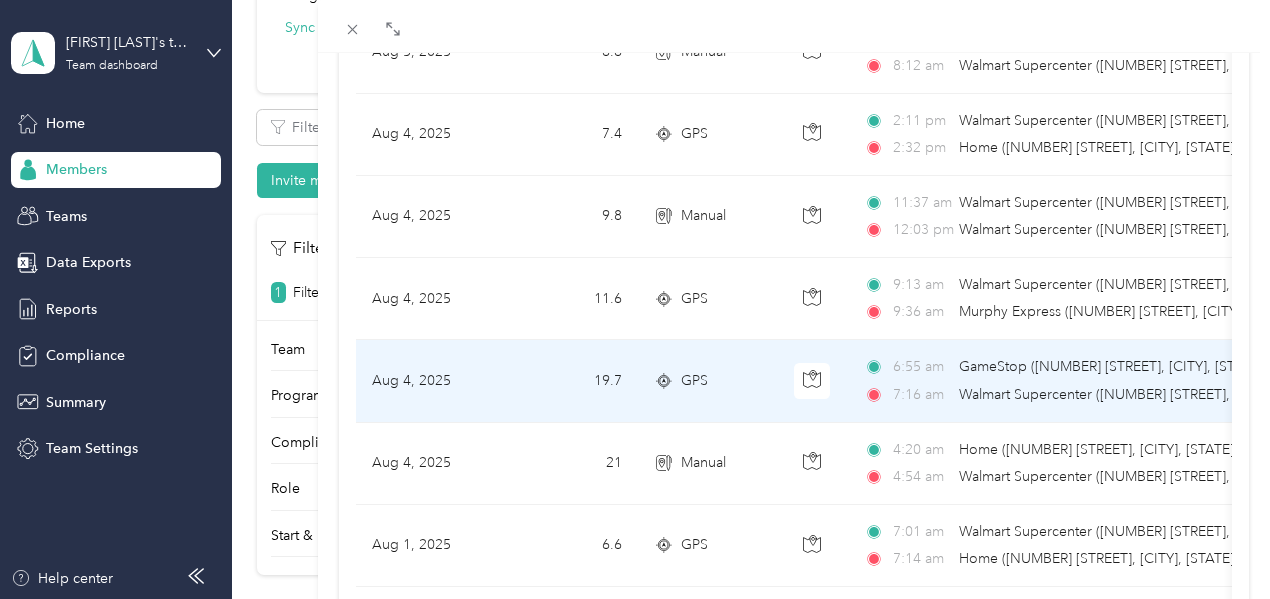 click on "Aug 4, 2025" at bounding box center [431, 381] 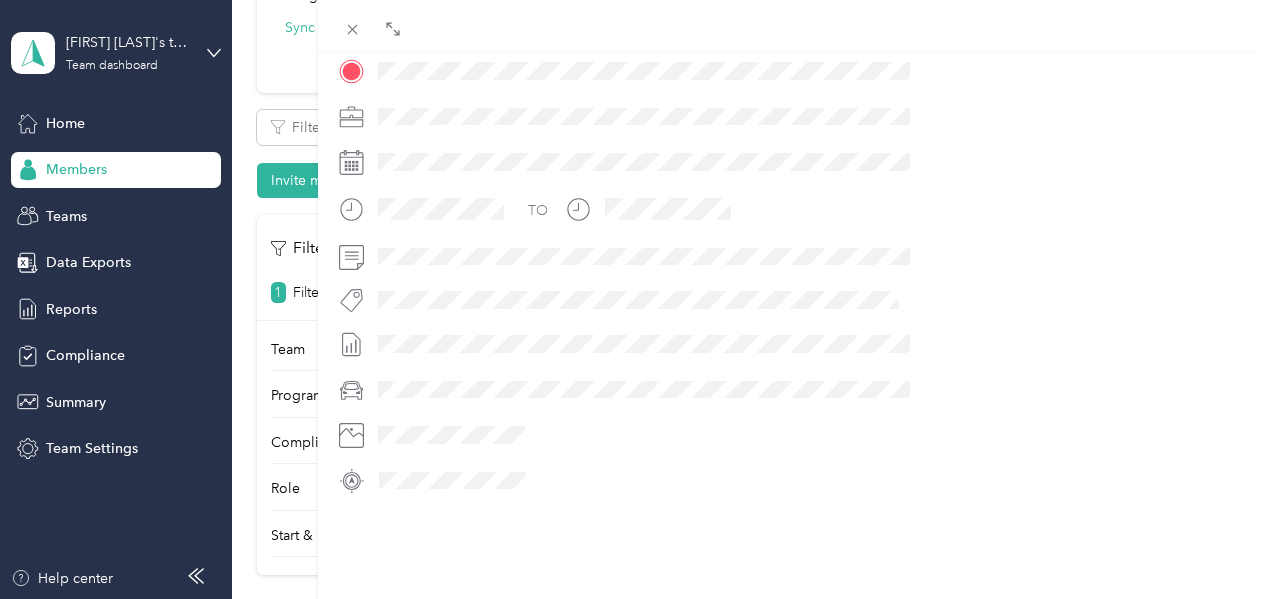 scroll, scrollTop: 400, scrollLeft: 0, axis: vertical 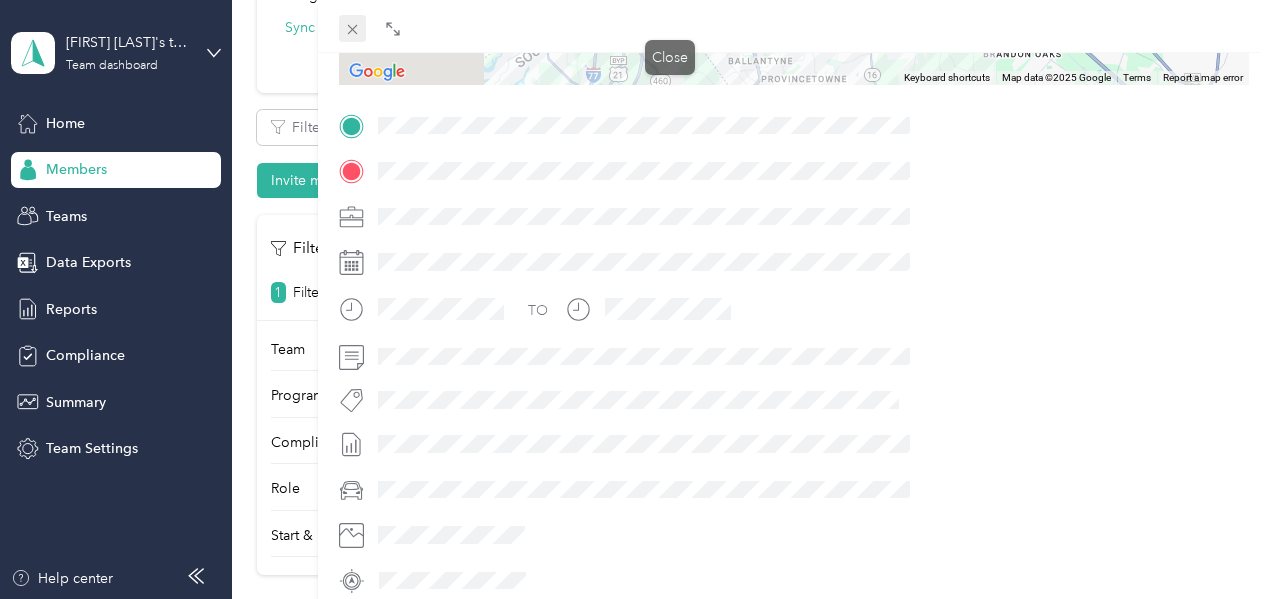 click 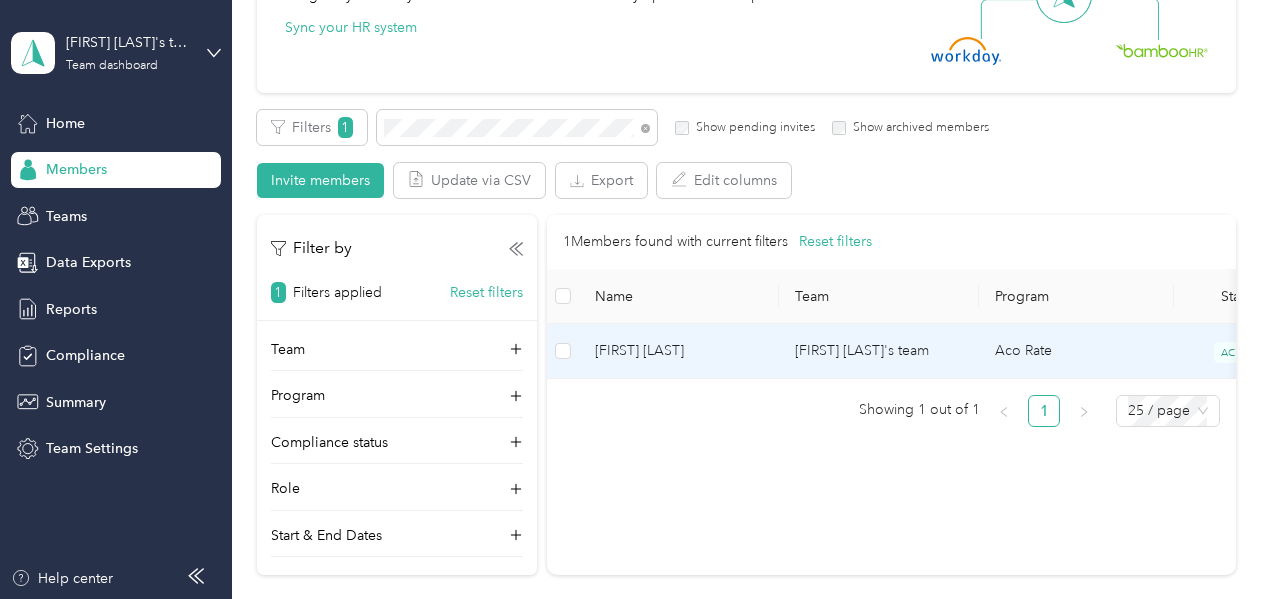 click on "[FIRST] [LAST]" at bounding box center [679, 351] 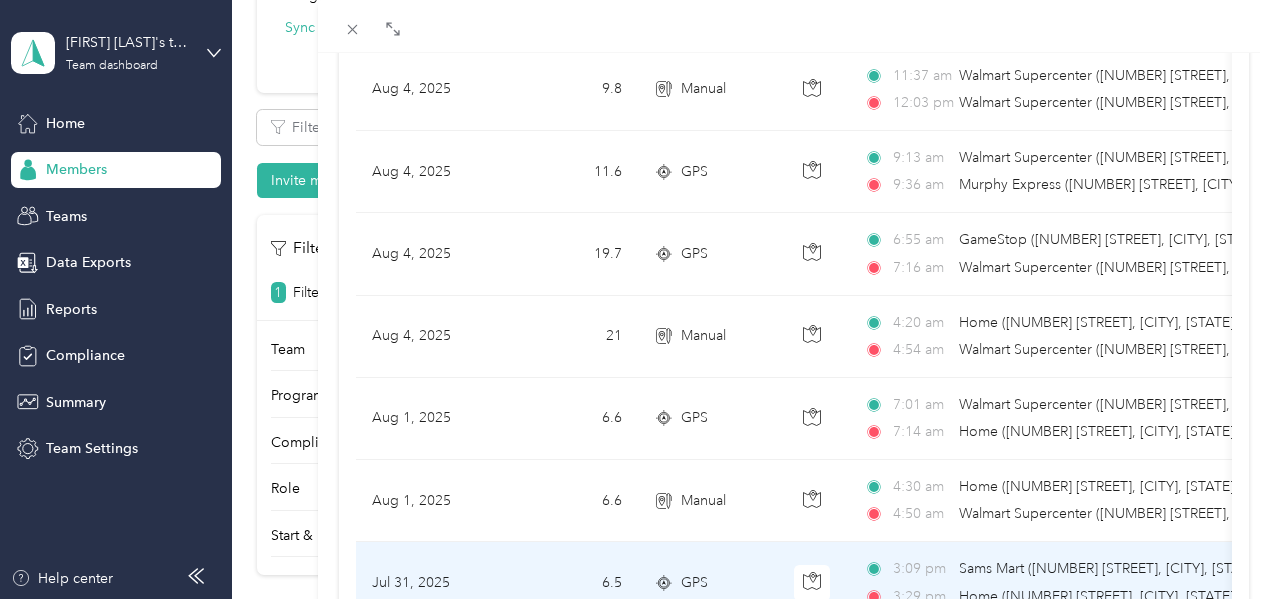 scroll, scrollTop: 500, scrollLeft: 0, axis: vertical 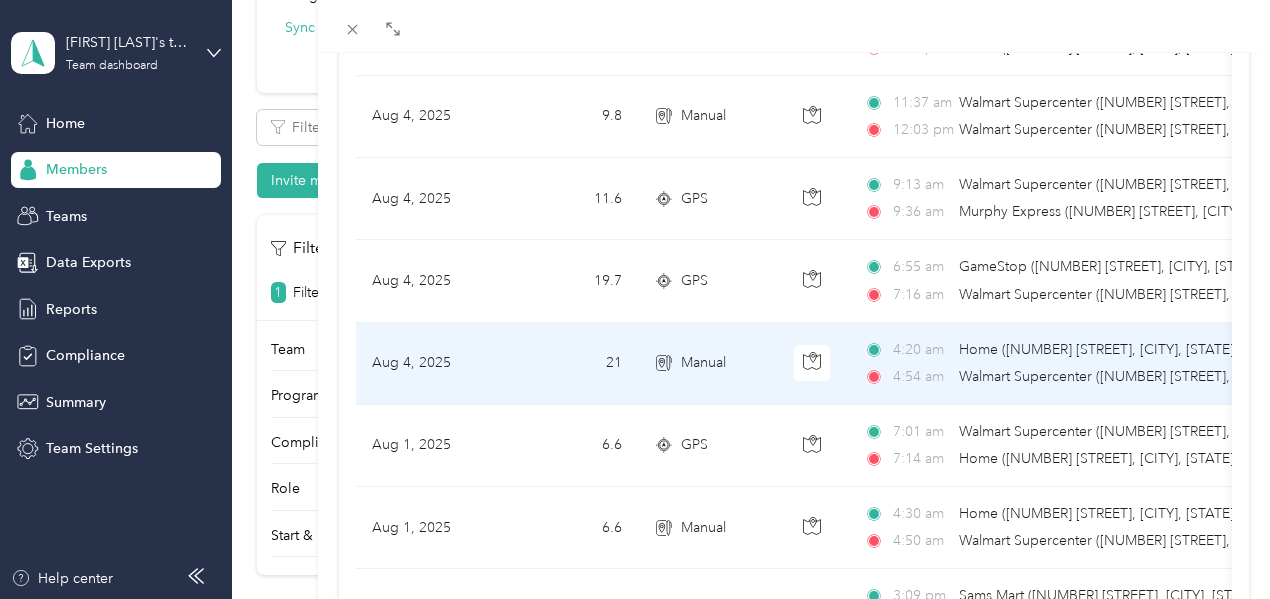 click on "21" at bounding box center (572, 364) 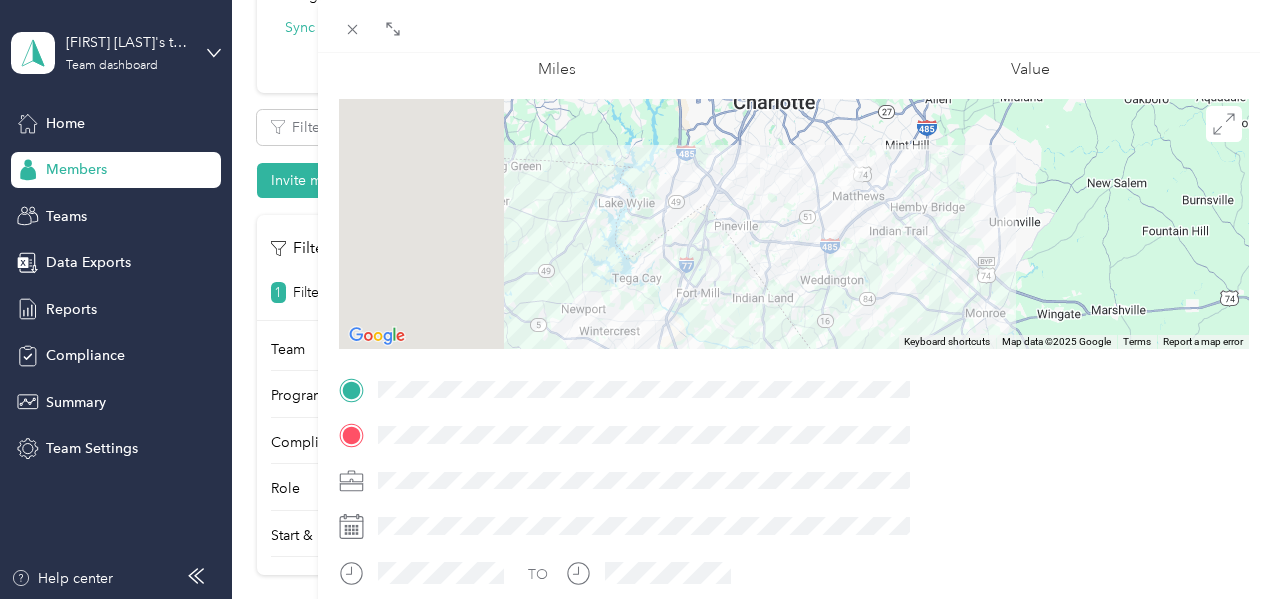 scroll, scrollTop: 100, scrollLeft: 0, axis: vertical 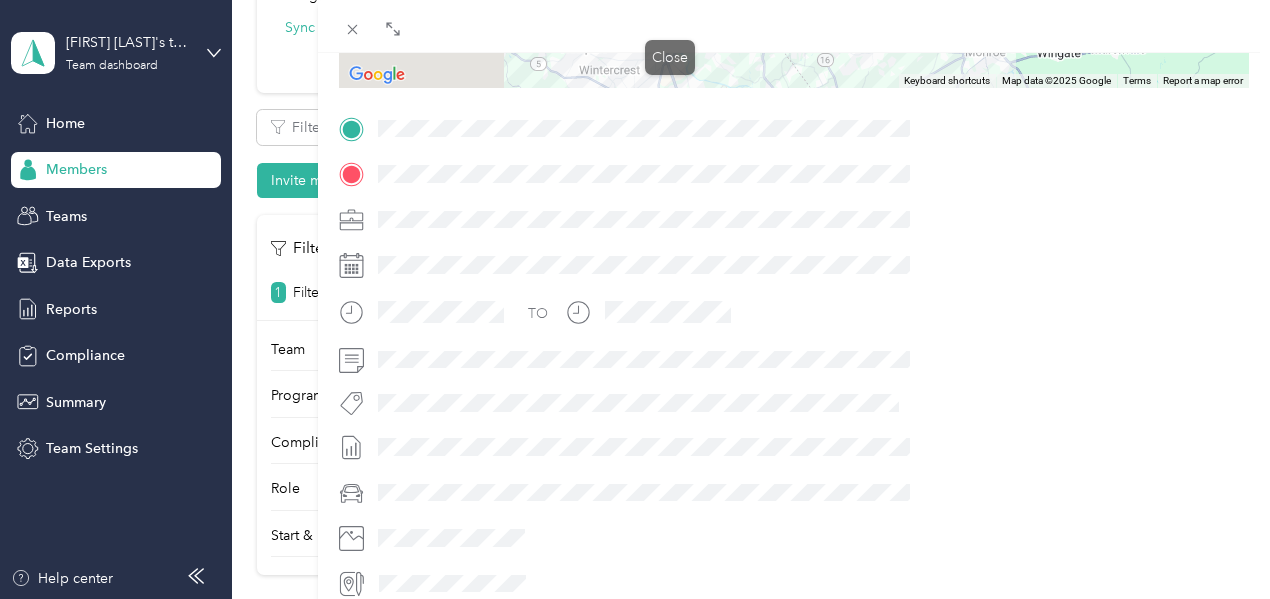 click at bounding box center [353, 29] 